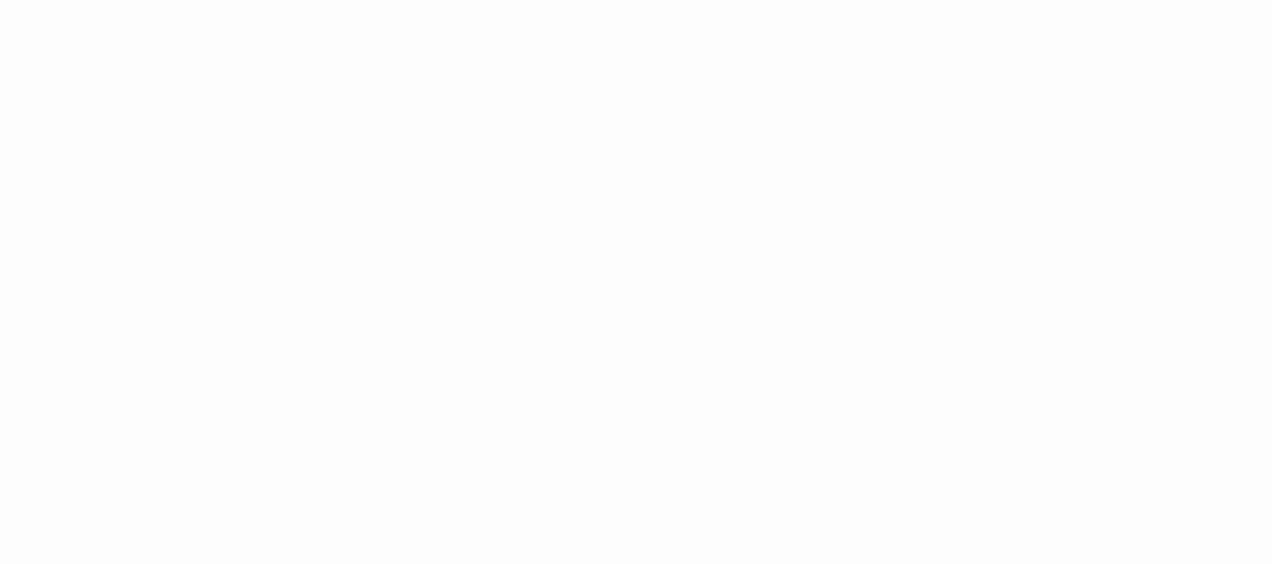 scroll, scrollTop: 0, scrollLeft: 0, axis: both 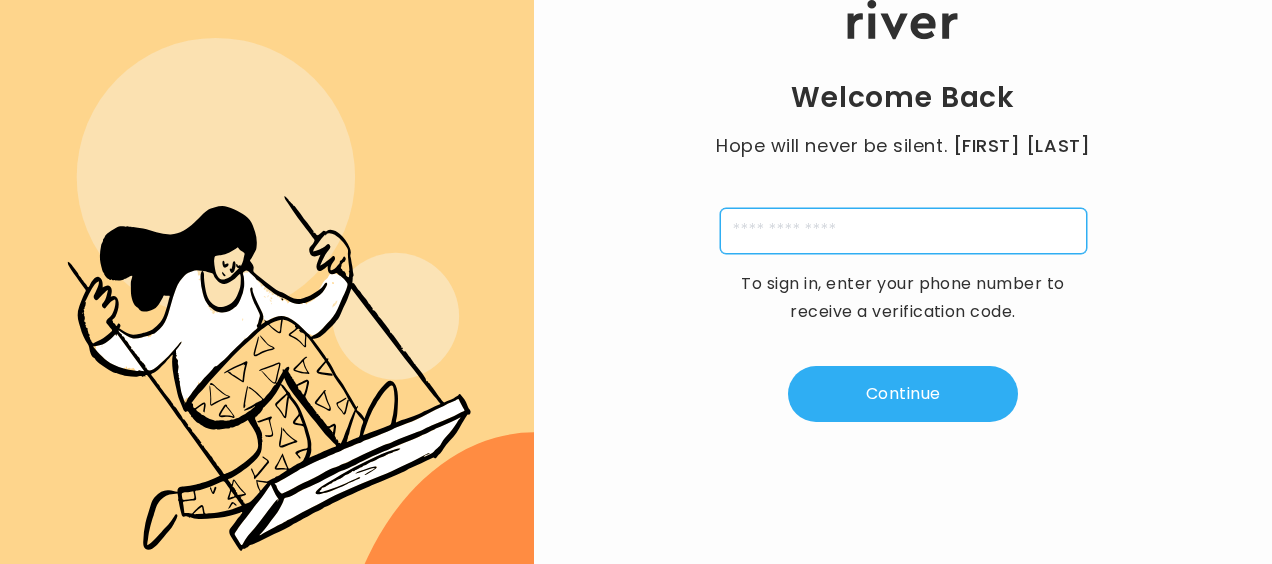 click at bounding box center (903, 231) 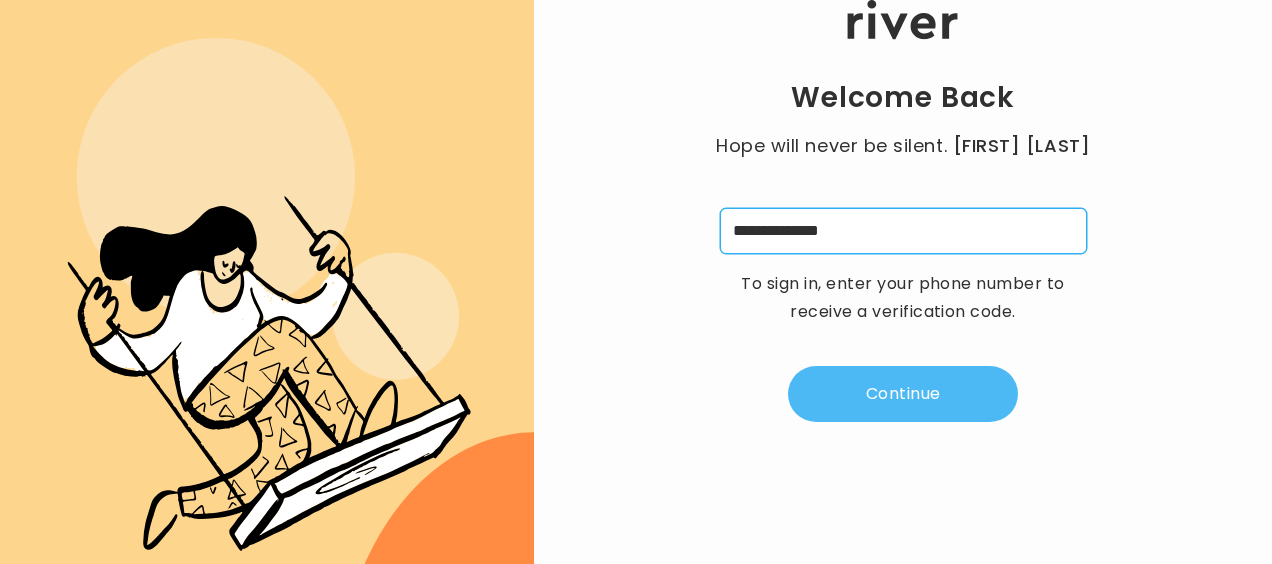type on "**********" 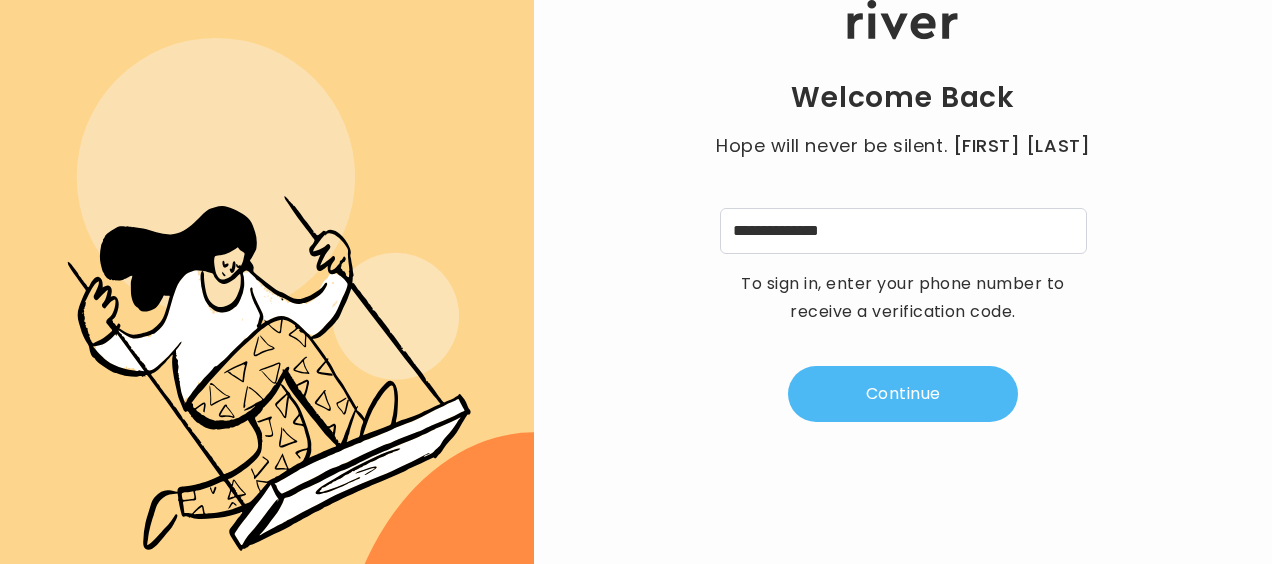 click on "Continue" at bounding box center (903, 394) 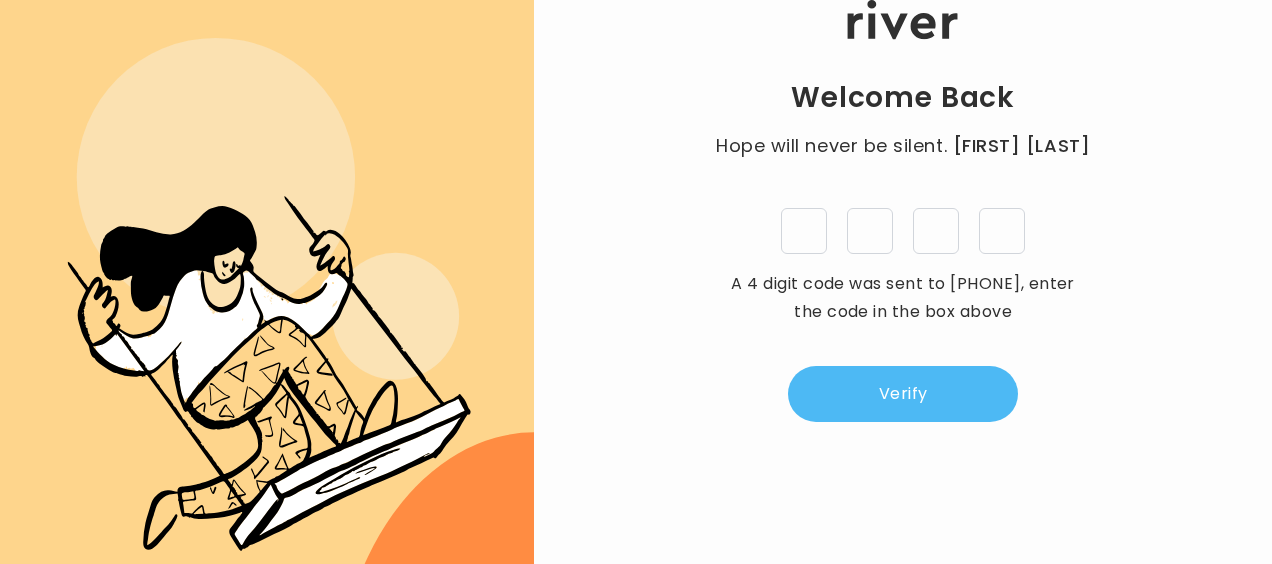 type on "*" 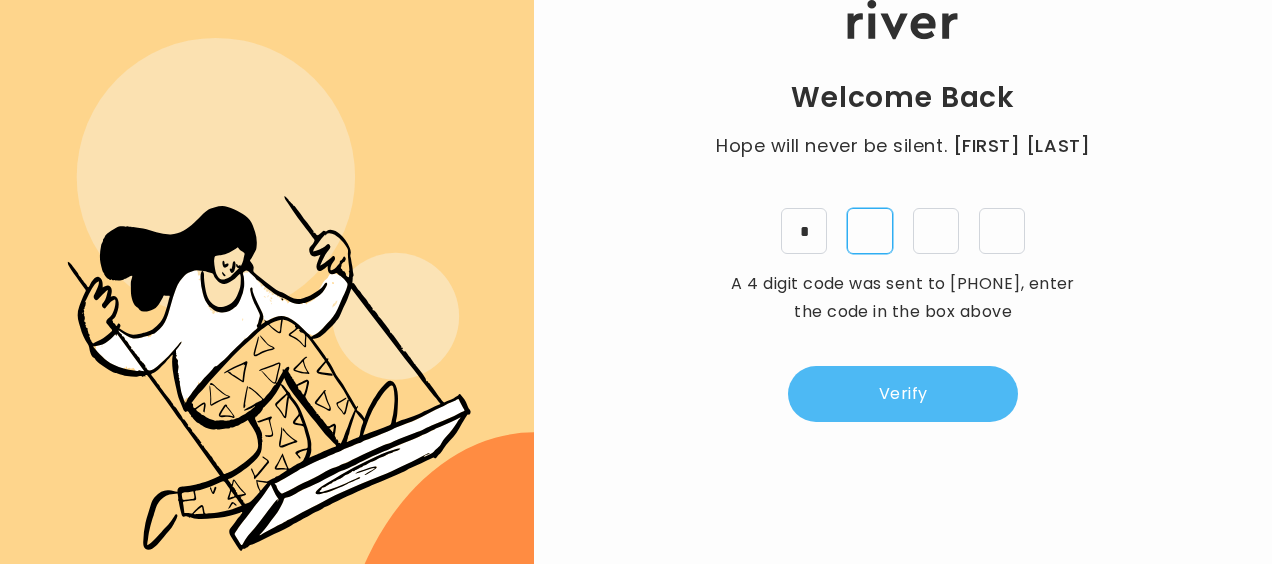 type on "*" 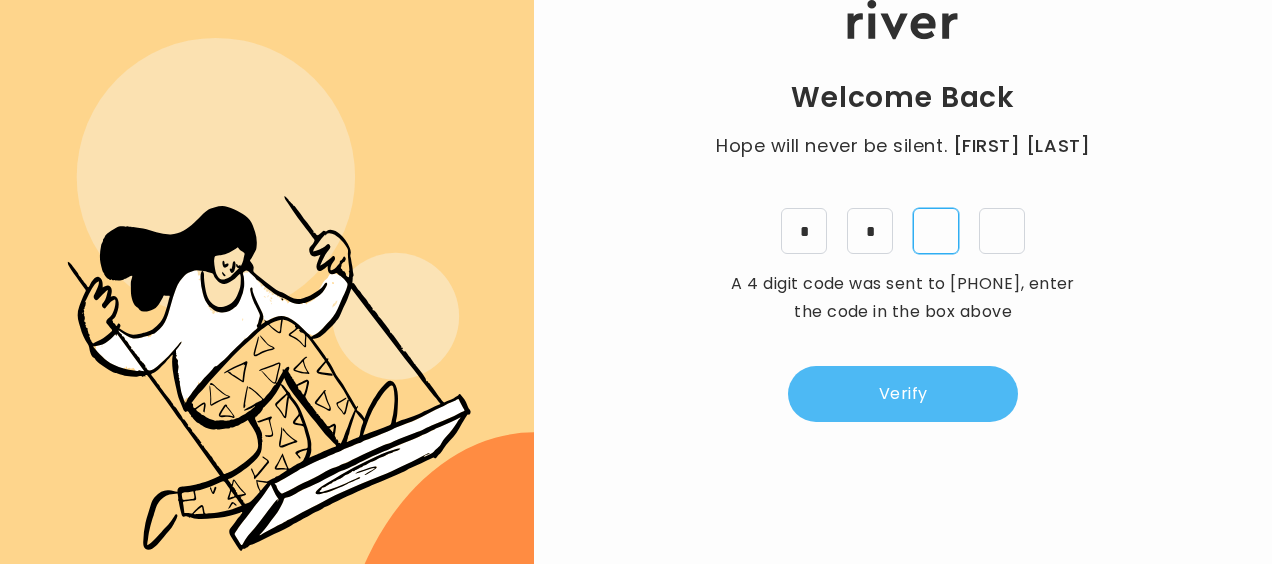 type on "*" 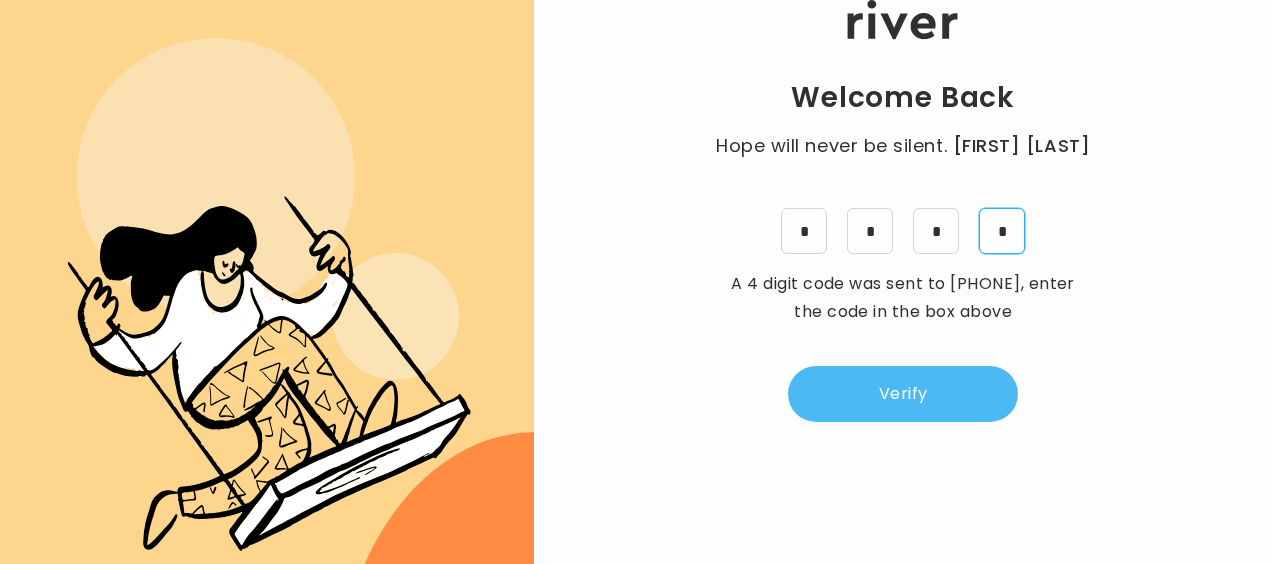 type on "*" 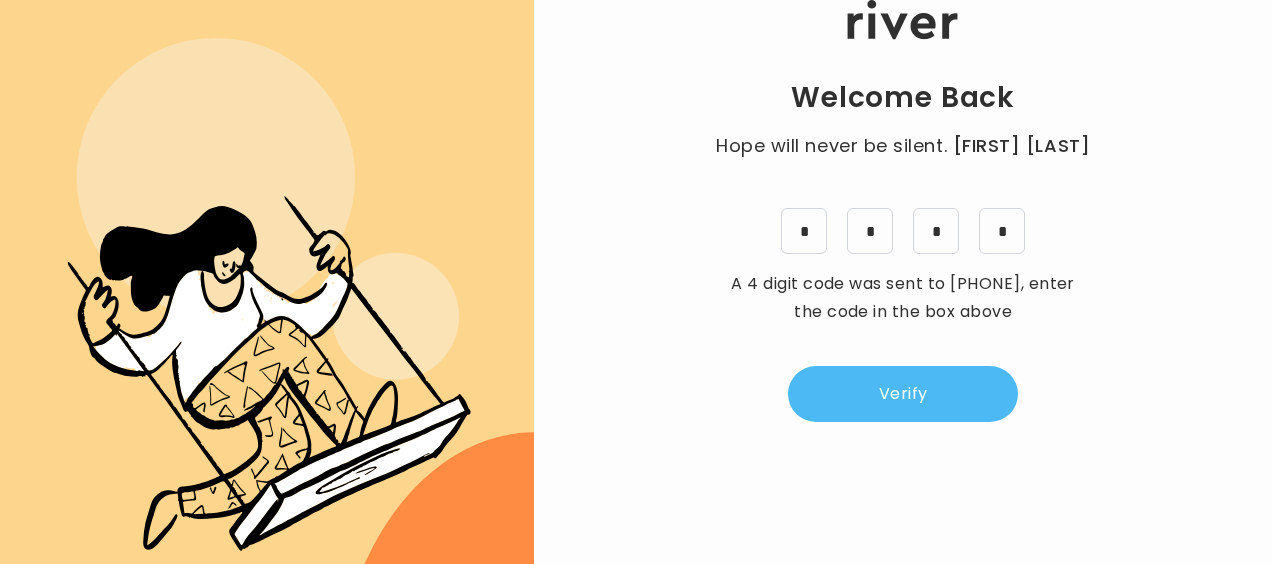 click on "Verify" at bounding box center (903, 394) 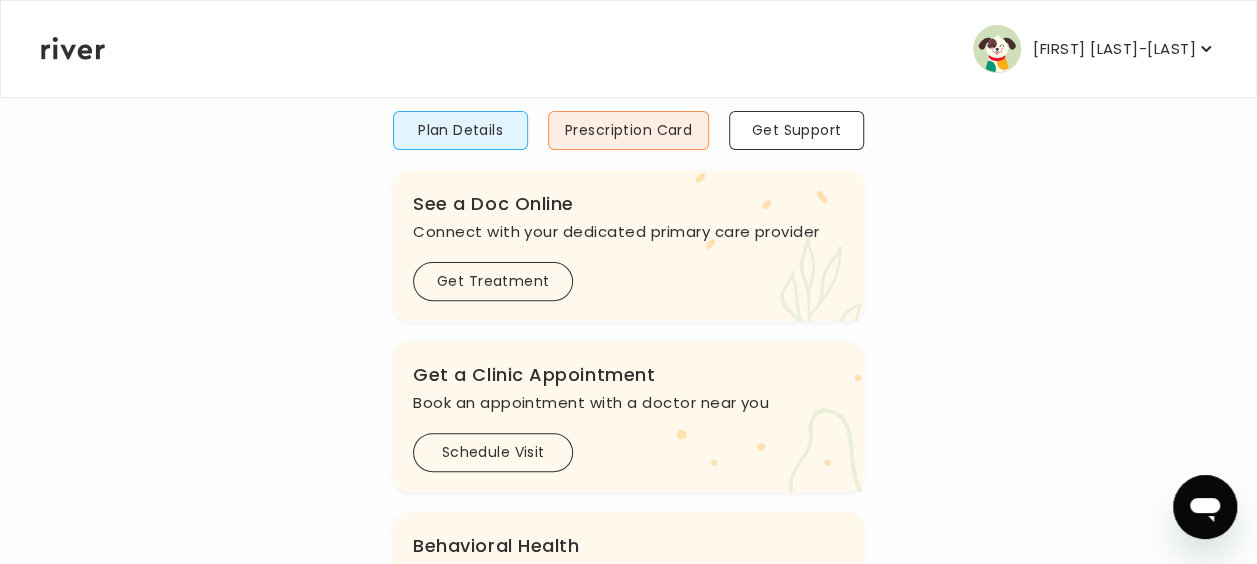 scroll, scrollTop: 300, scrollLeft: 0, axis: vertical 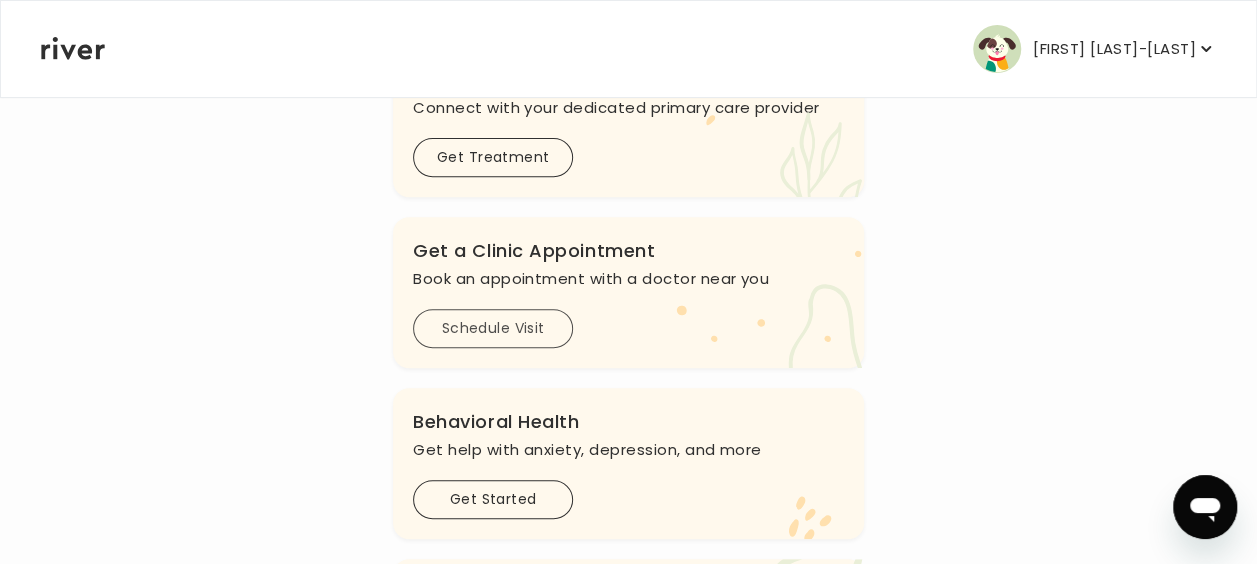 click on "Schedule Visit" at bounding box center (493, 328) 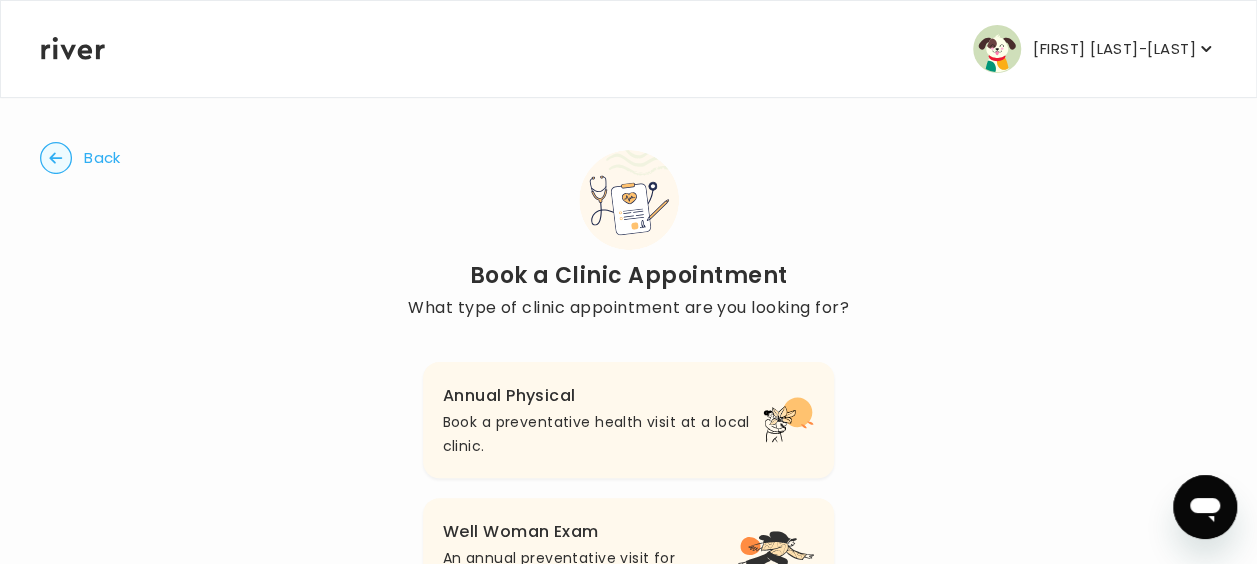 scroll, scrollTop: 0, scrollLeft: 0, axis: both 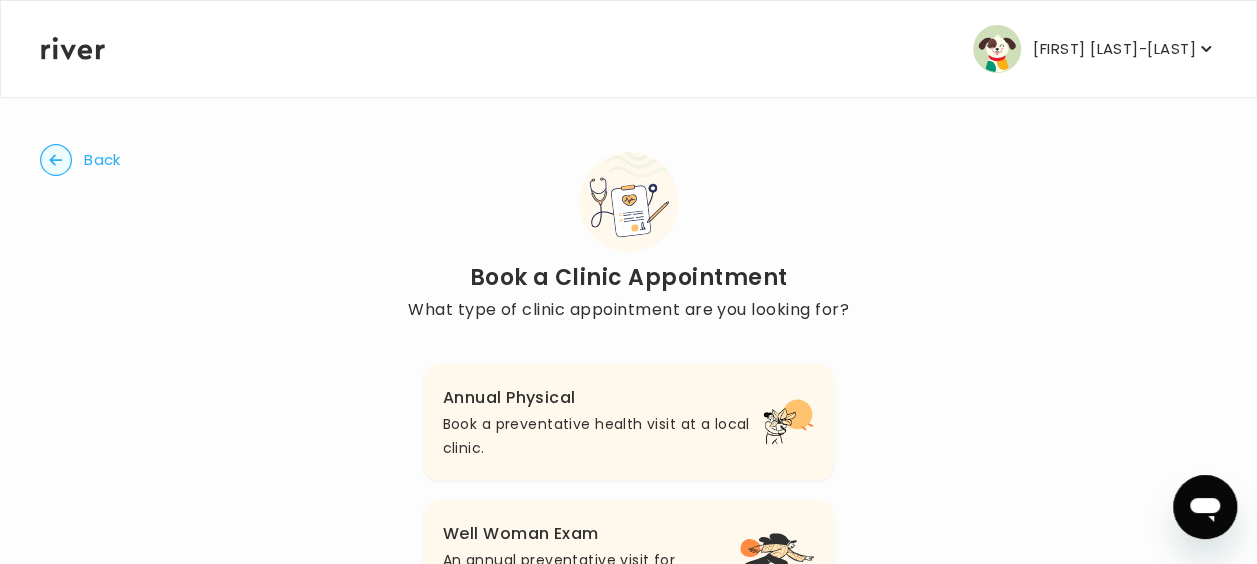 click 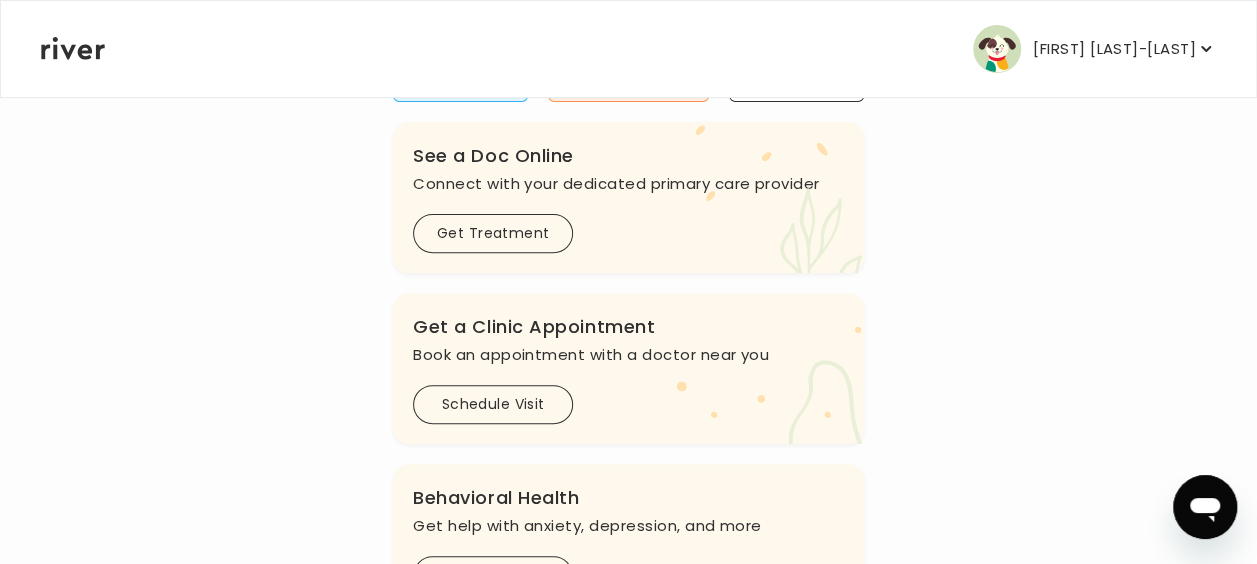 scroll, scrollTop: 100, scrollLeft: 0, axis: vertical 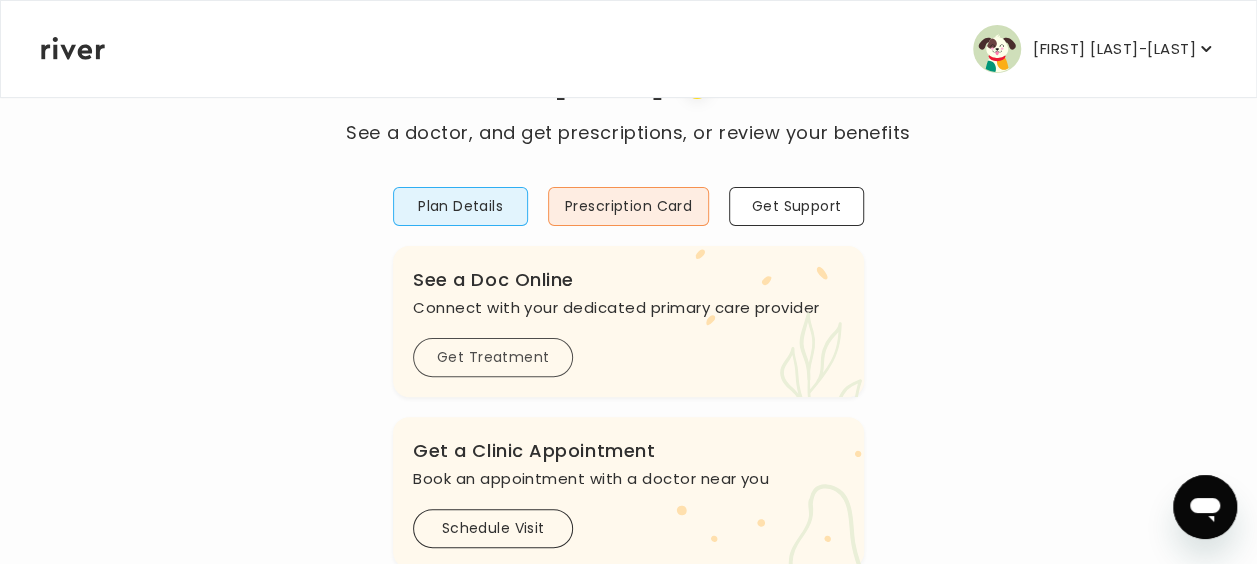 click on "Get Treatment" at bounding box center (493, 357) 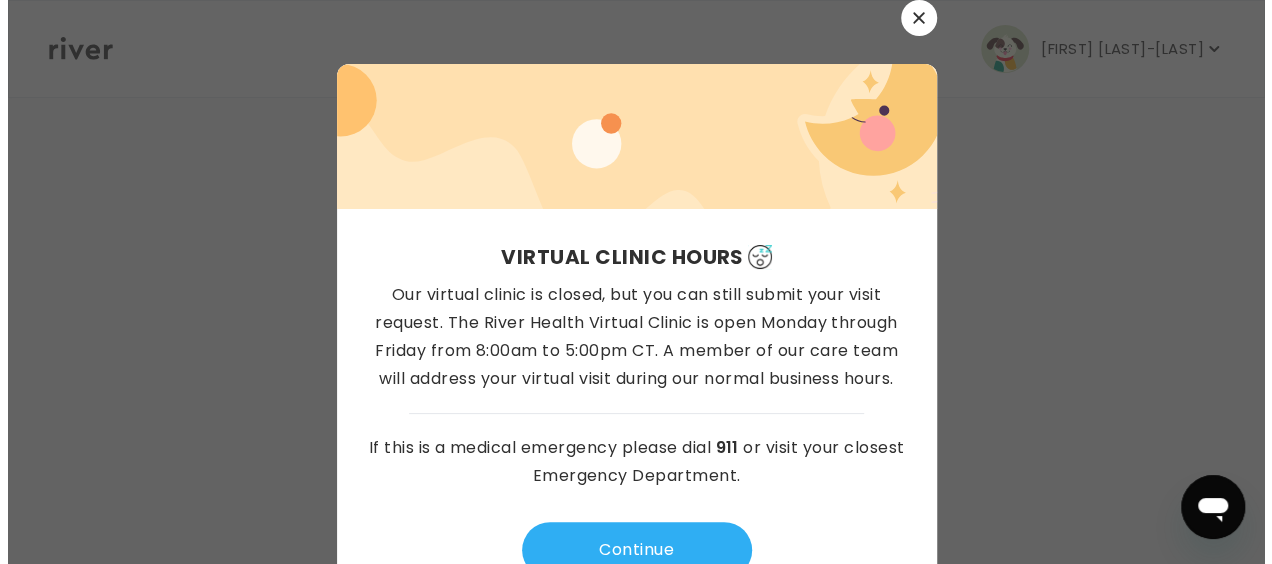 scroll, scrollTop: 0, scrollLeft: 0, axis: both 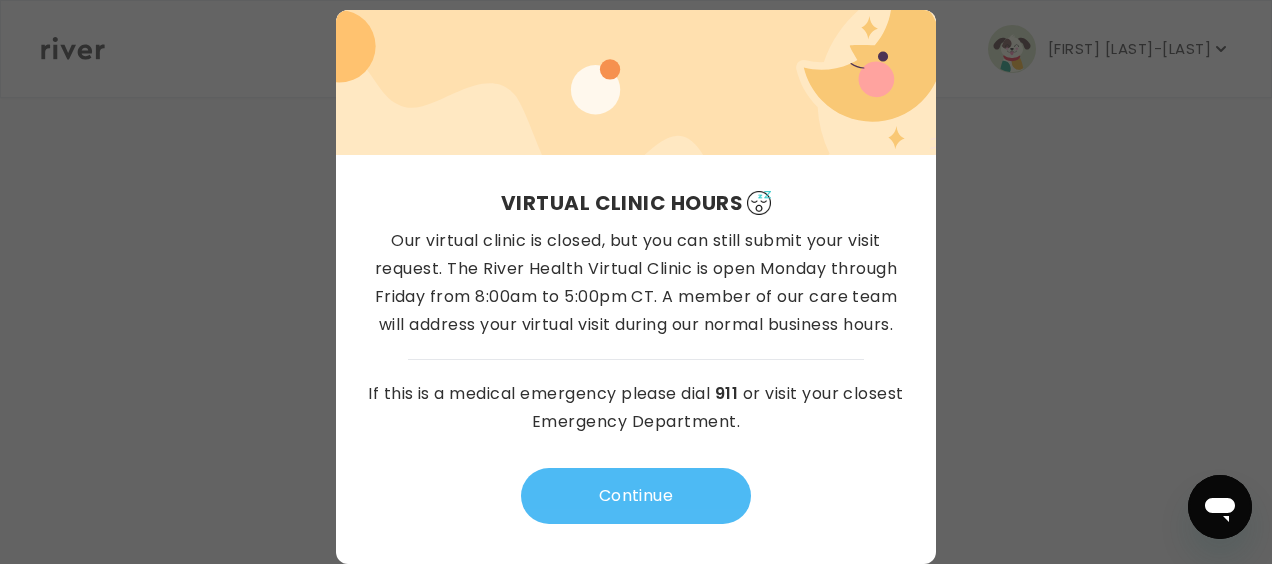 click on "Continue" at bounding box center (636, 496) 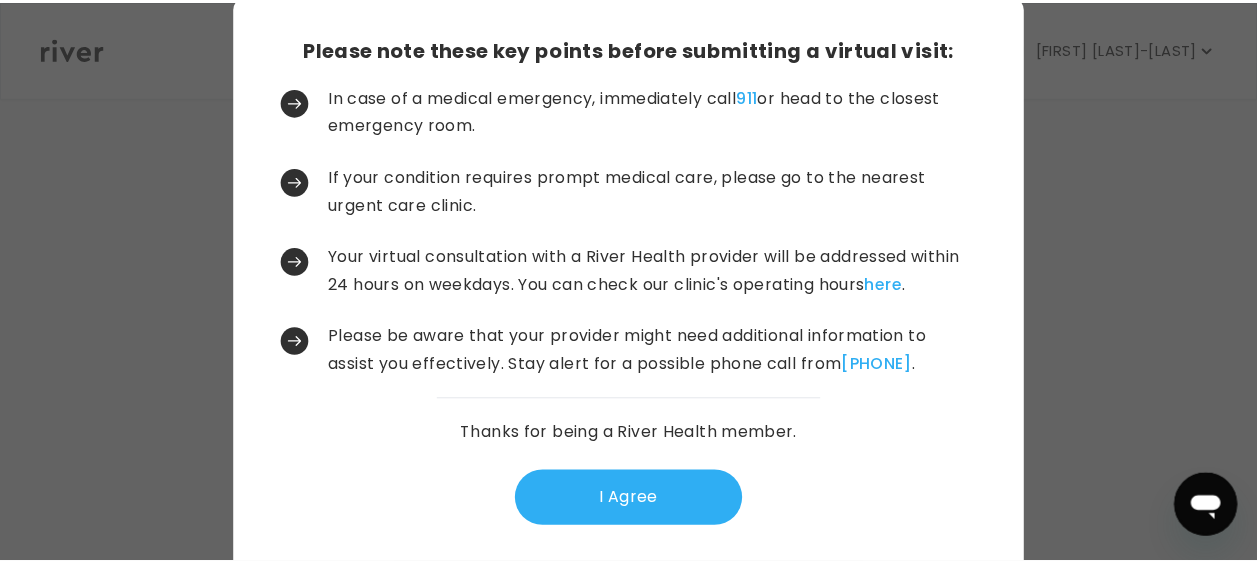 scroll, scrollTop: 109, scrollLeft: 0, axis: vertical 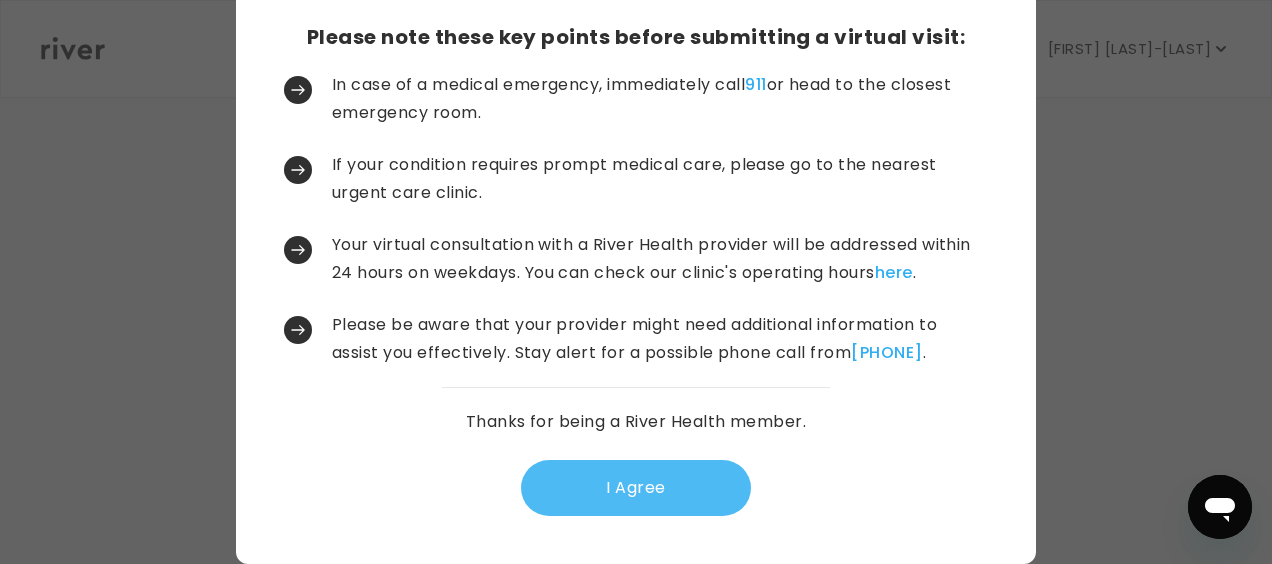 click on "I Agree" at bounding box center [636, 488] 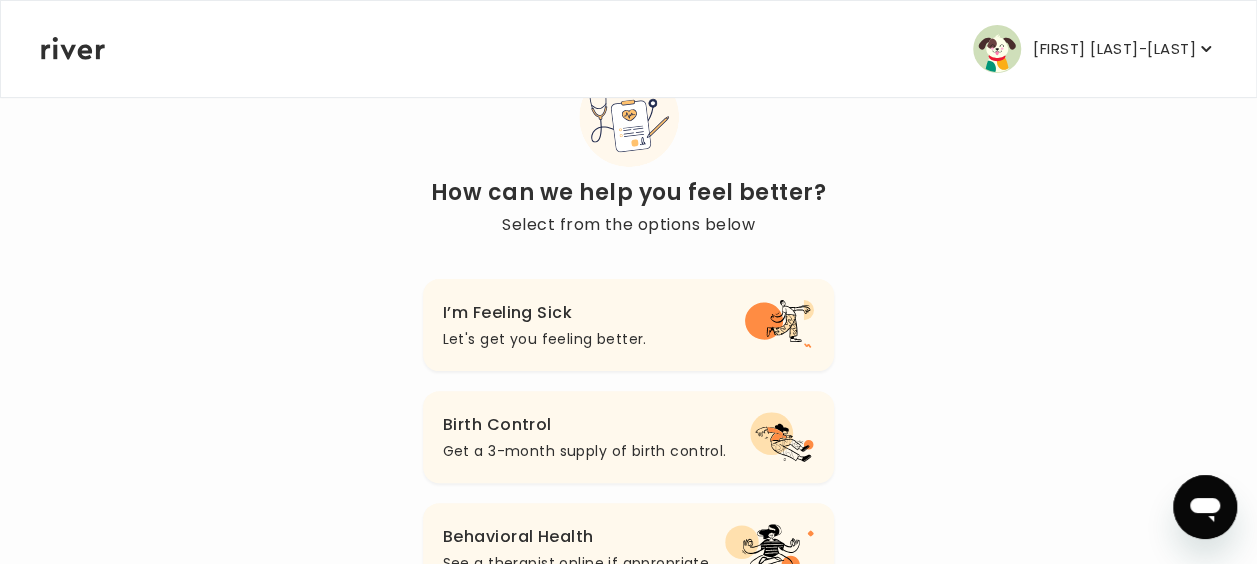 scroll, scrollTop: 48, scrollLeft: 0, axis: vertical 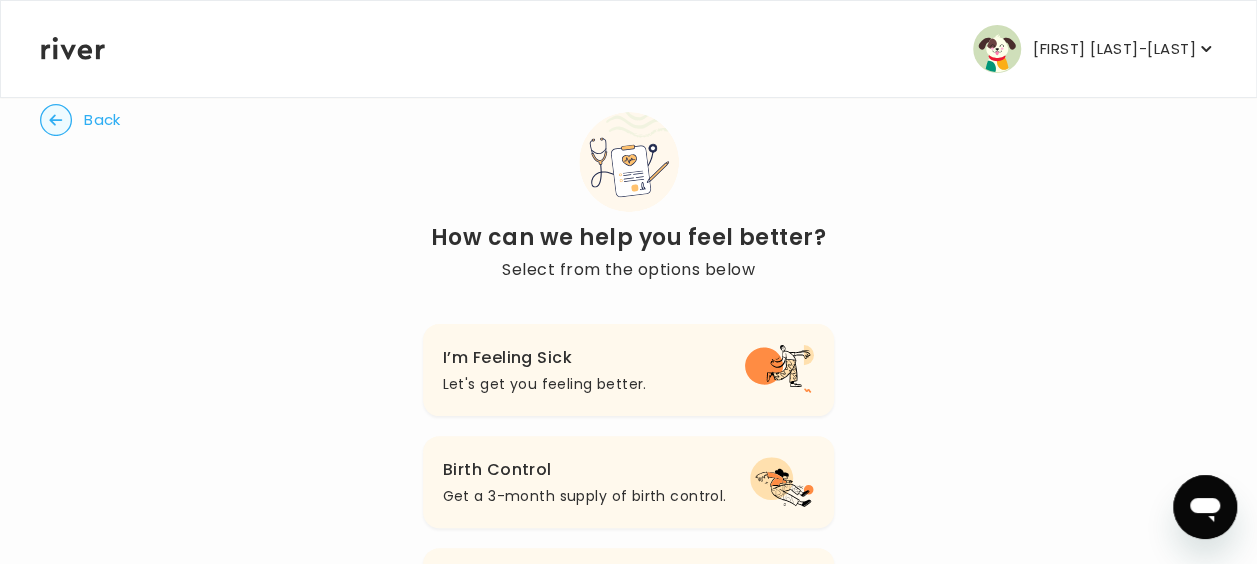 click on "I’m Feeling Sick" at bounding box center (545, 358) 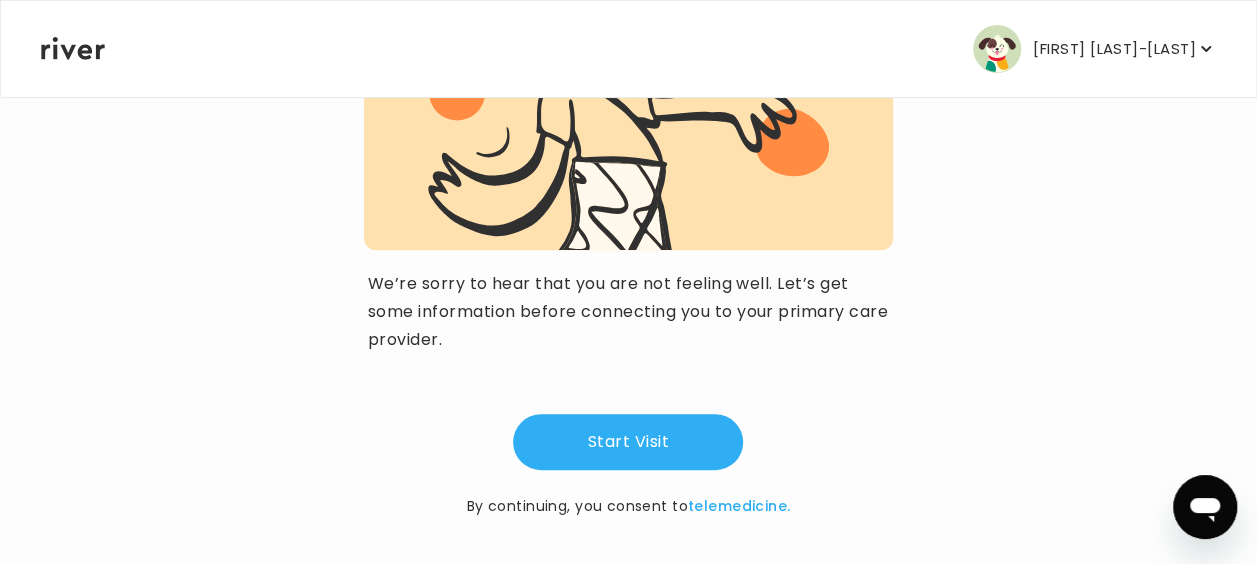 scroll, scrollTop: 310, scrollLeft: 0, axis: vertical 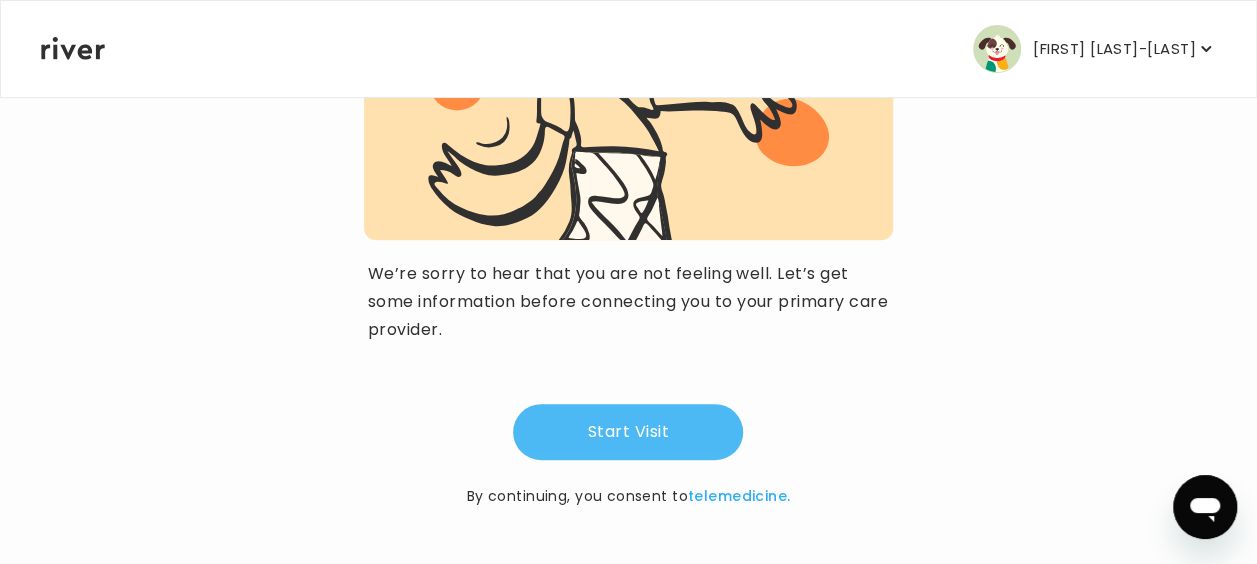 click on "Start Visit" at bounding box center (628, 432) 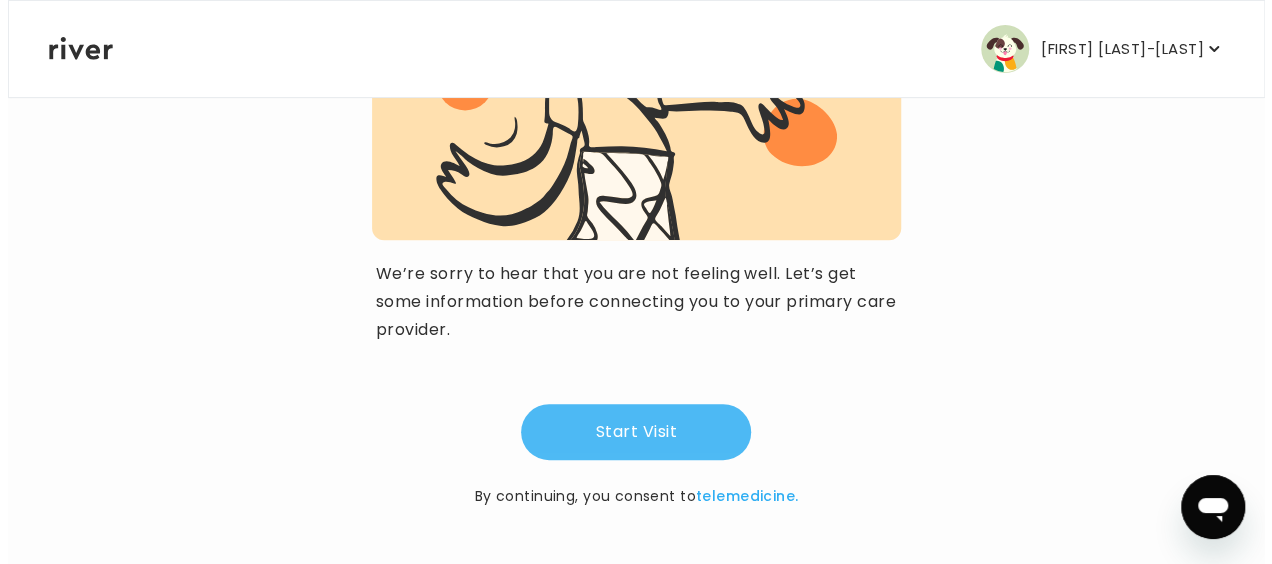 scroll, scrollTop: 0, scrollLeft: 0, axis: both 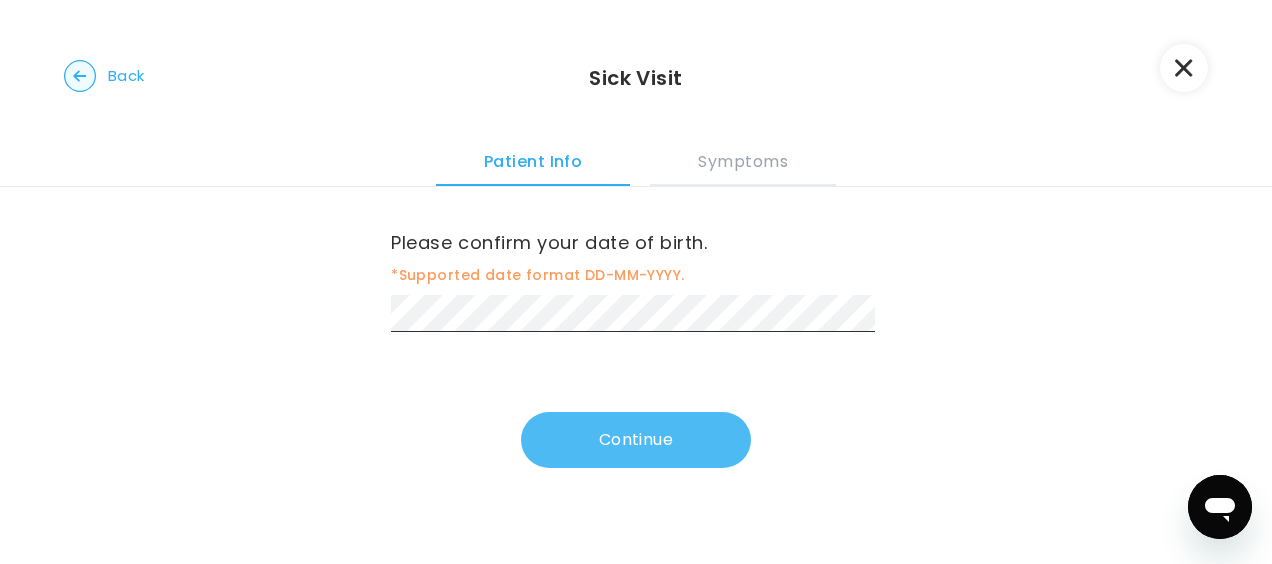 click on "Continue" at bounding box center [636, 440] 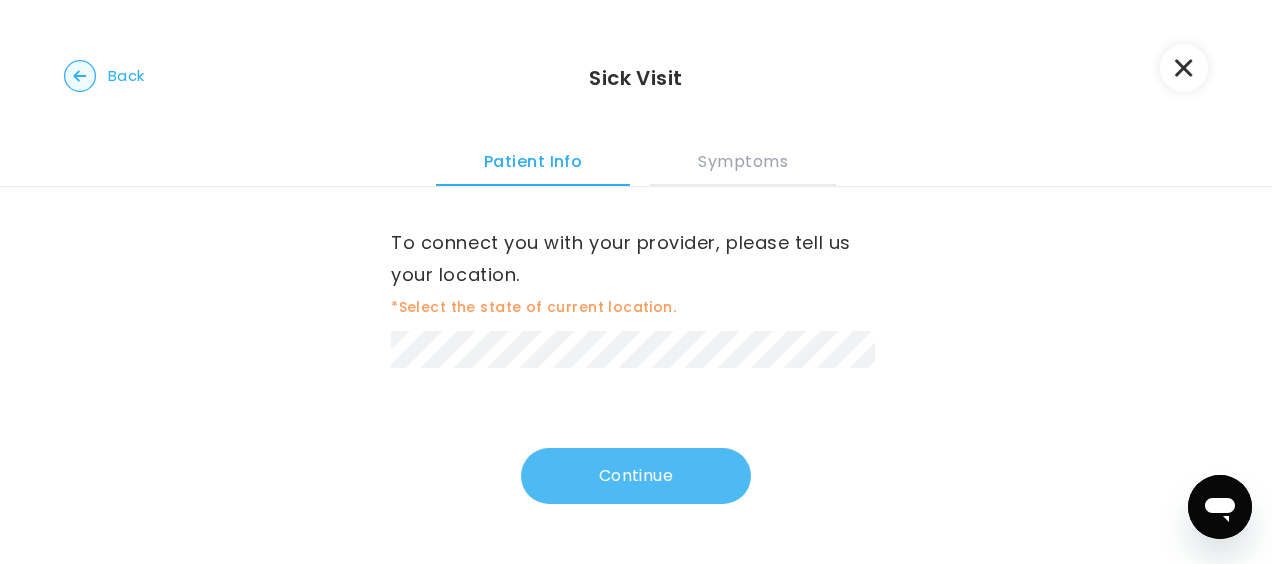 click on "Continue" at bounding box center [636, 476] 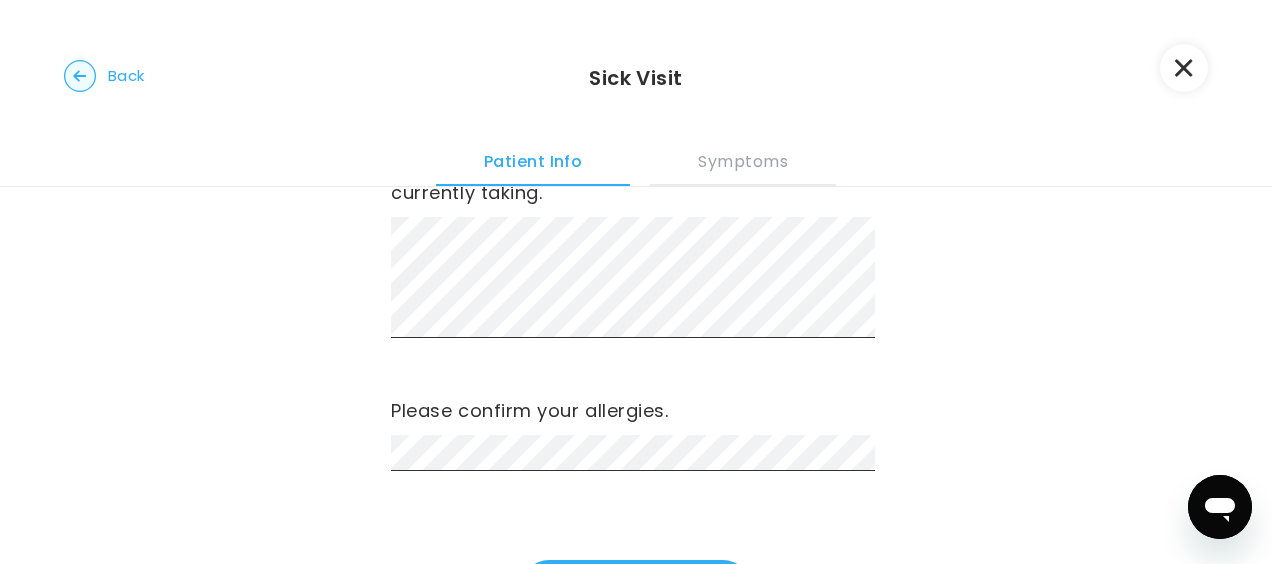 scroll, scrollTop: 0, scrollLeft: 0, axis: both 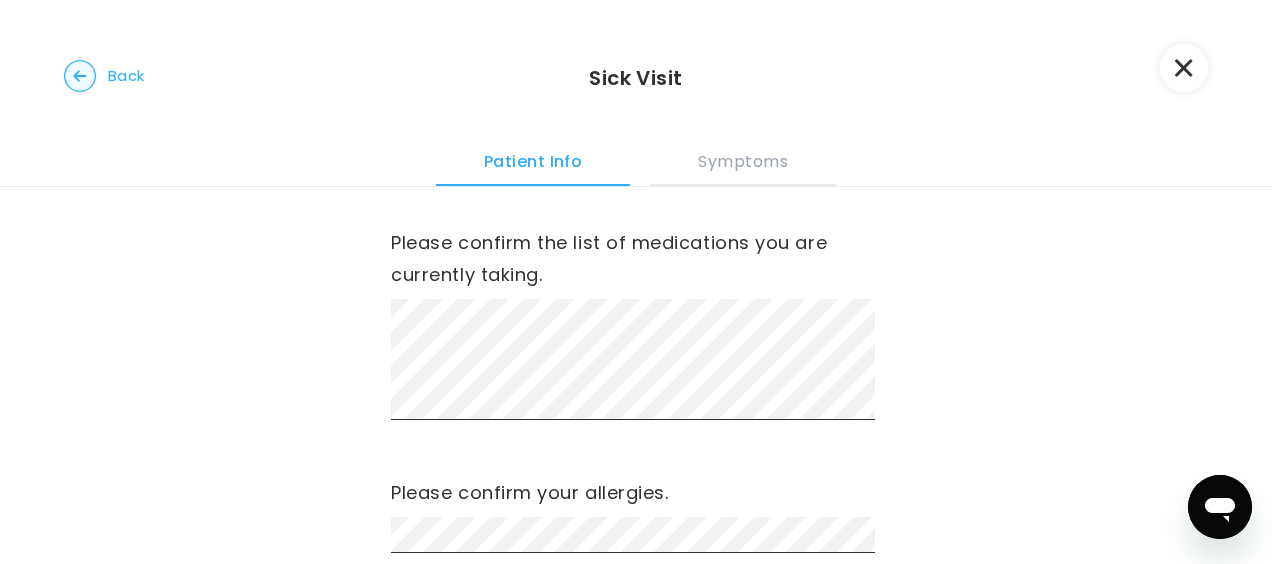 click on "Please confirm the list of medications you are currently taking. Please confirm your allergies. Continue" at bounding box center (636, 467) 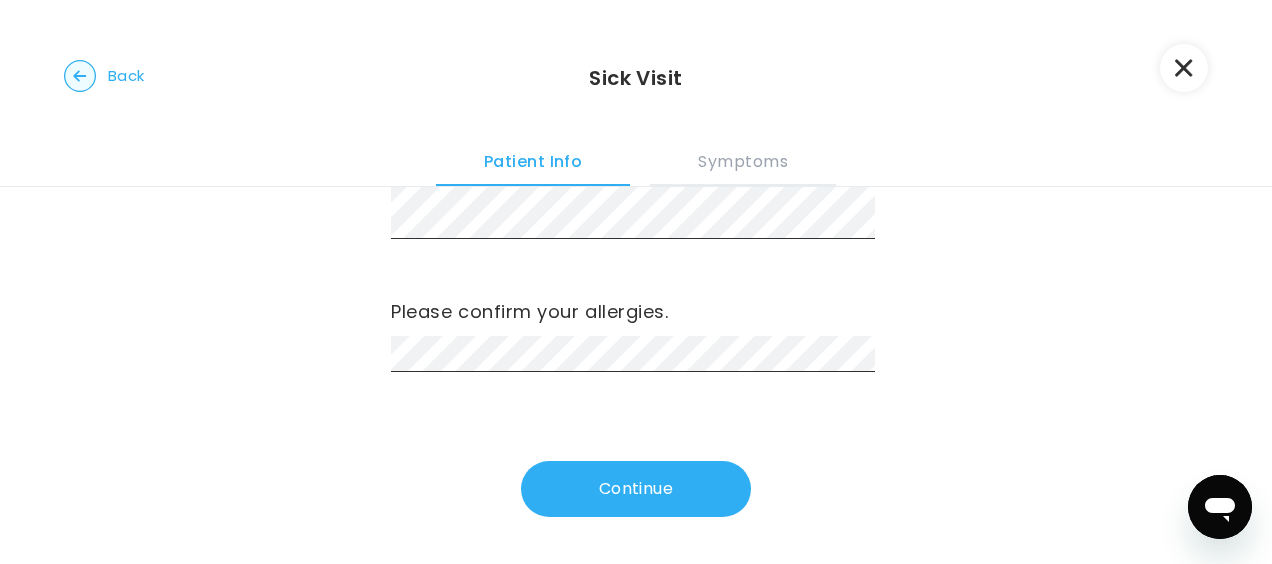 scroll, scrollTop: 183, scrollLeft: 0, axis: vertical 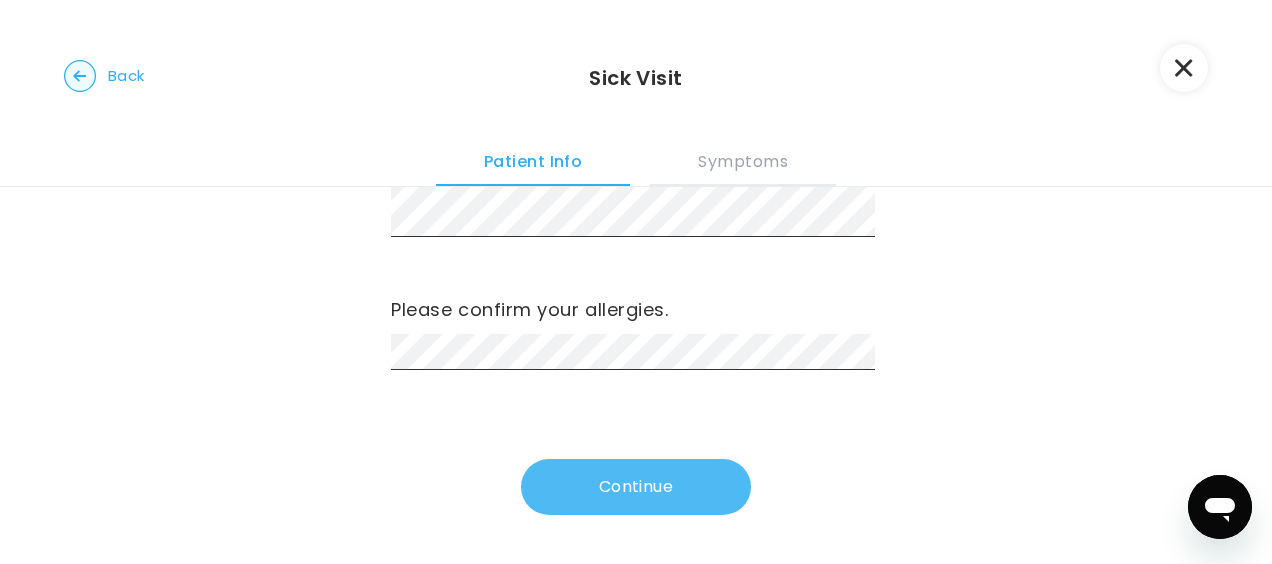 click on "Continue" at bounding box center (636, 487) 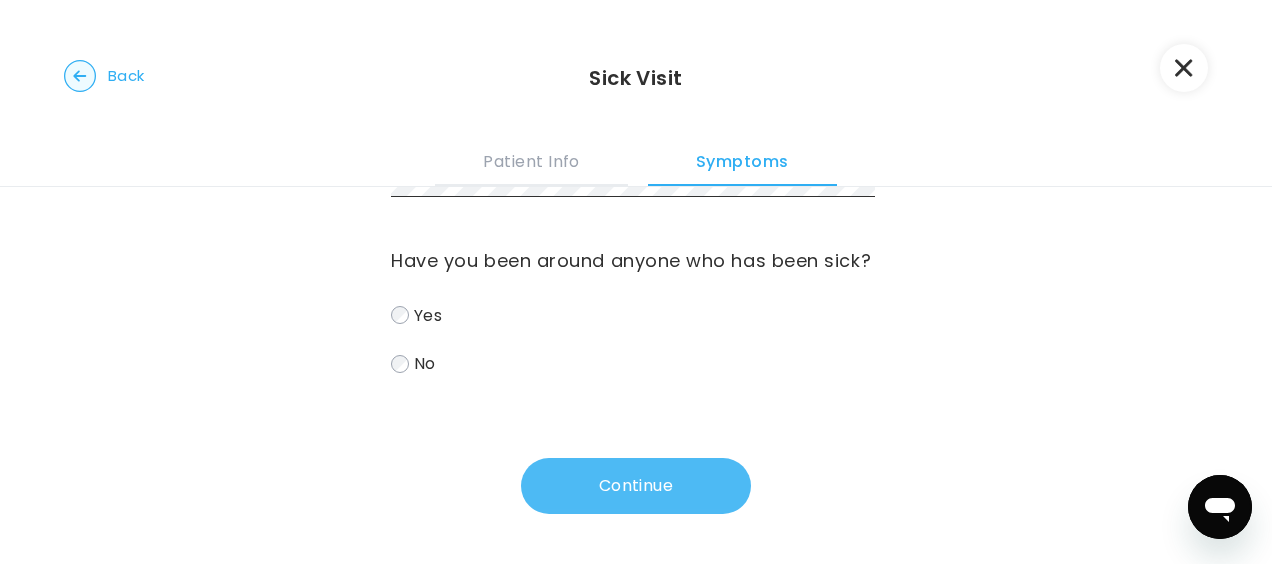 scroll, scrollTop: 0, scrollLeft: 0, axis: both 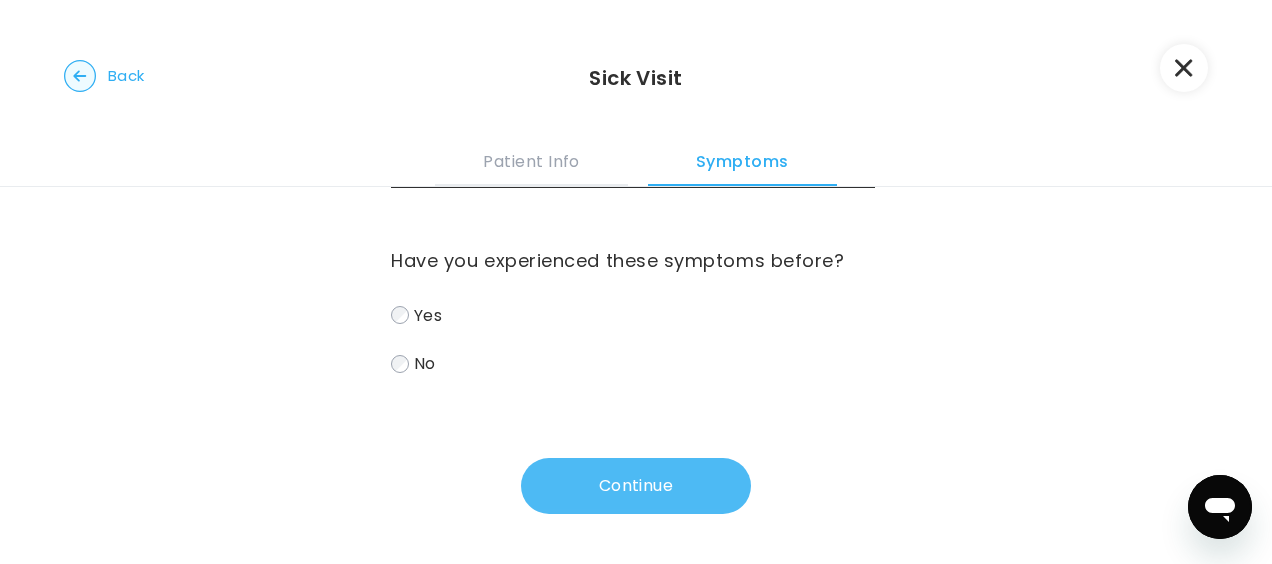 click on "Continue" at bounding box center (636, 486) 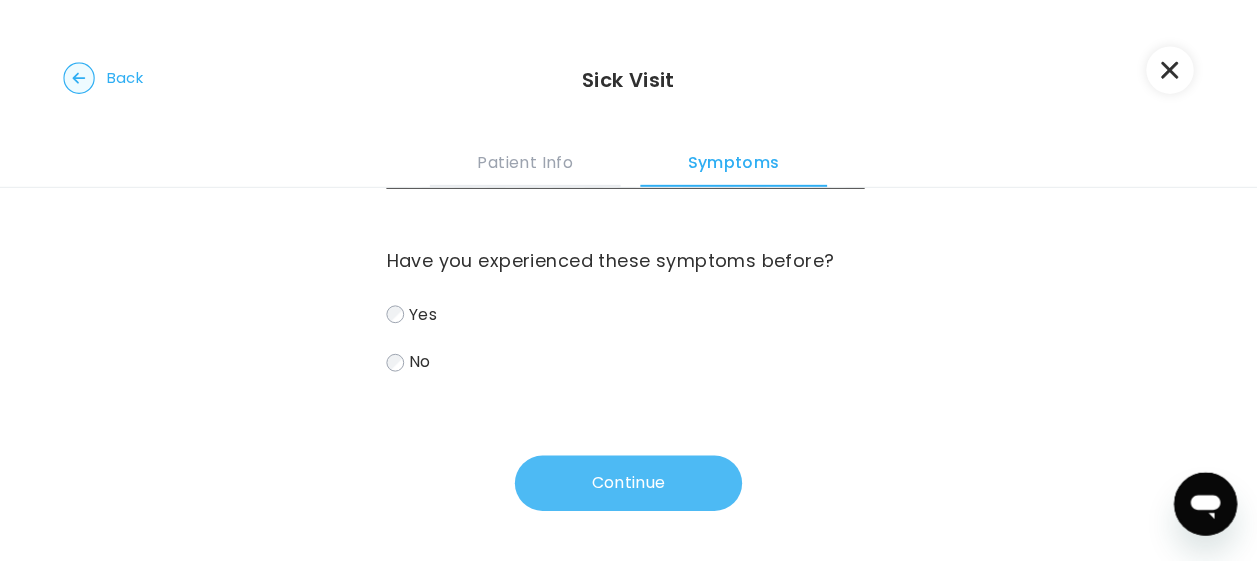 scroll, scrollTop: 0, scrollLeft: 0, axis: both 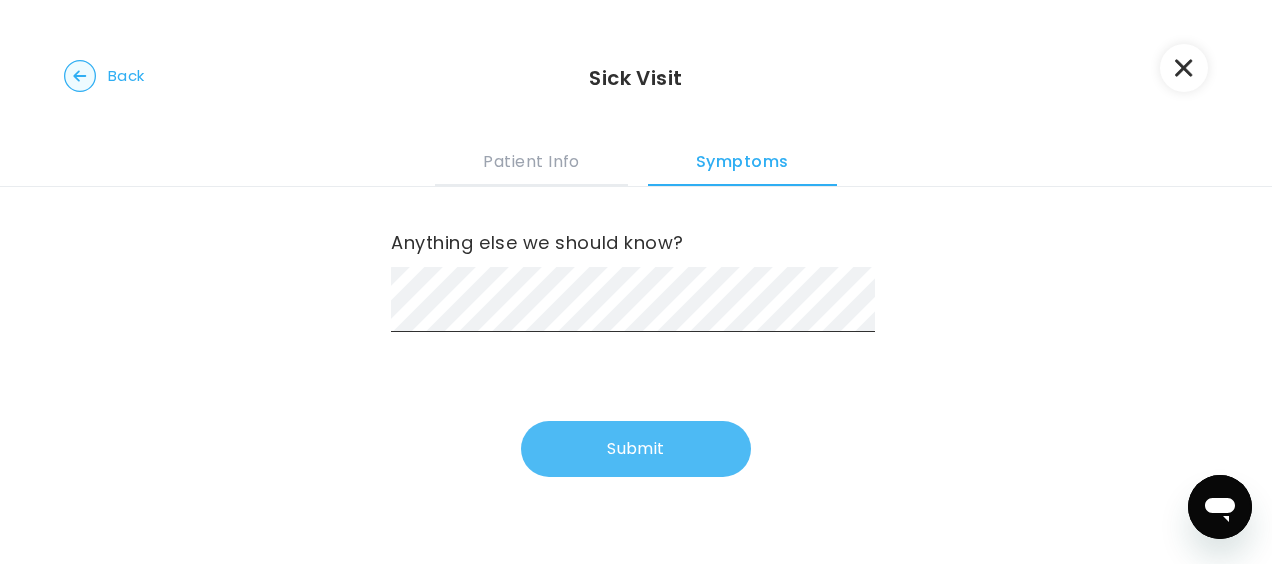 click on "Submit" at bounding box center (636, 449) 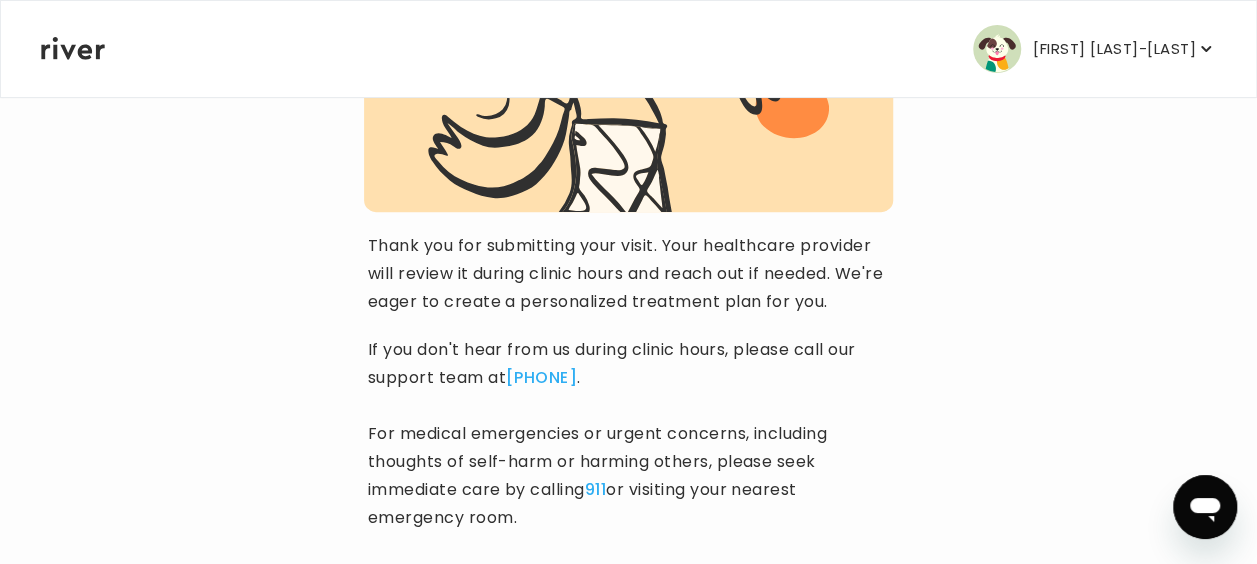 scroll, scrollTop: 438, scrollLeft: 0, axis: vertical 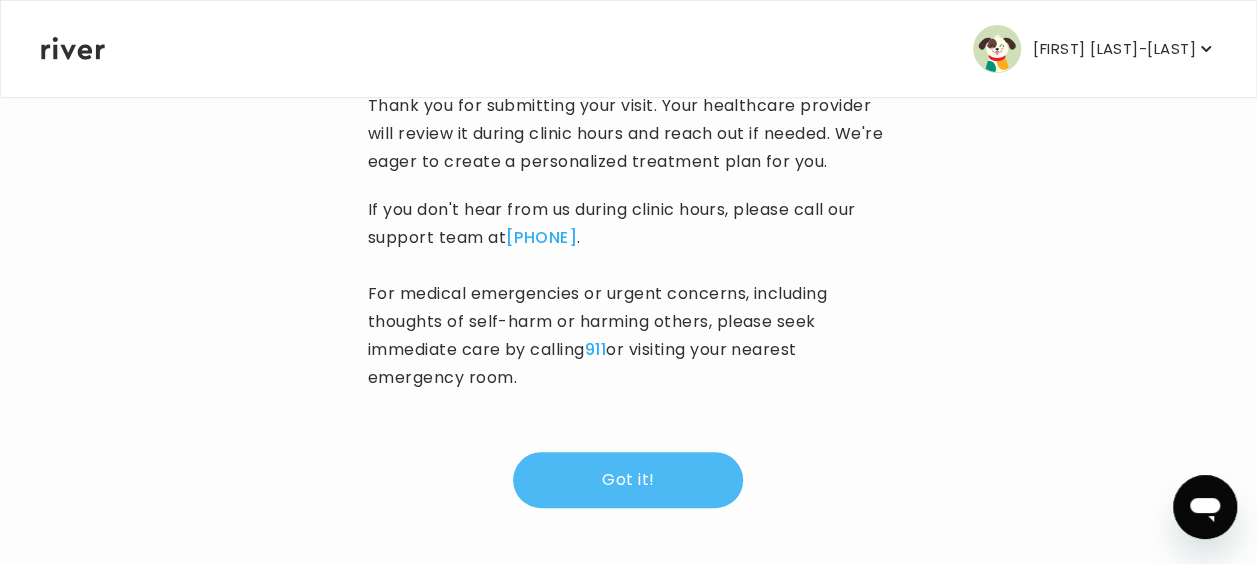 click on "Got it!" at bounding box center (628, 480) 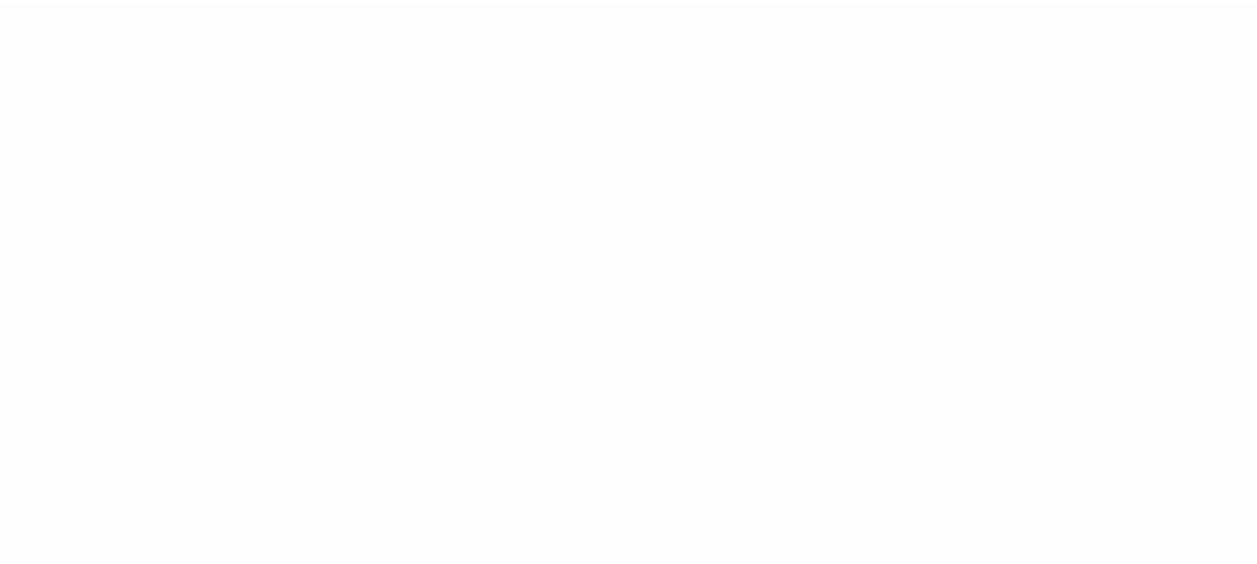scroll, scrollTop: 0, scrollLeft: 0, axis: both 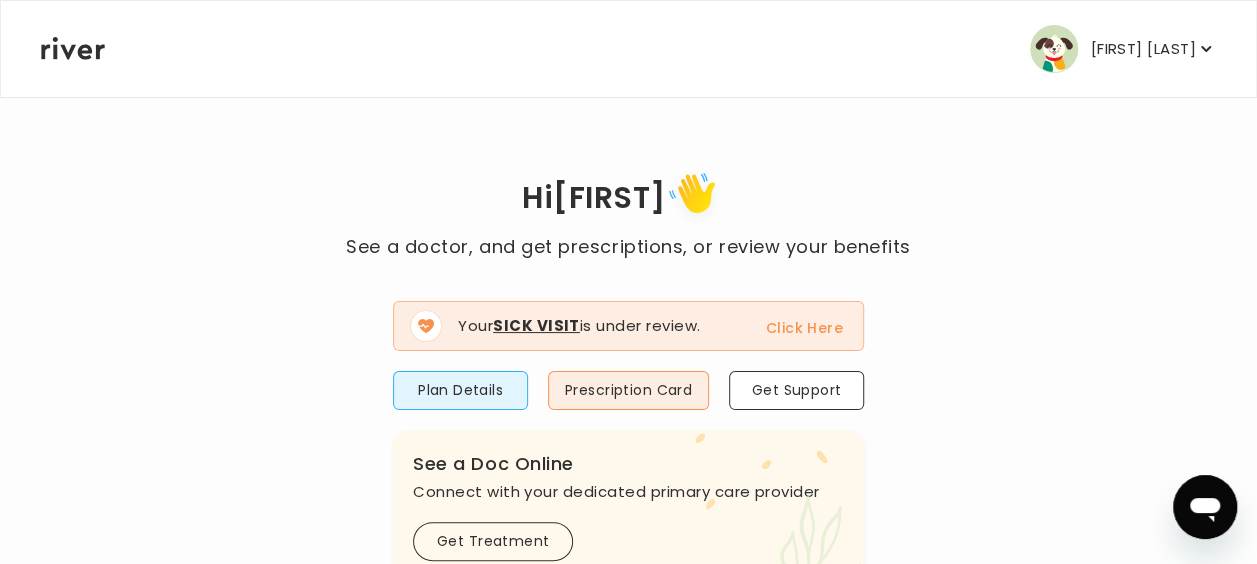 click 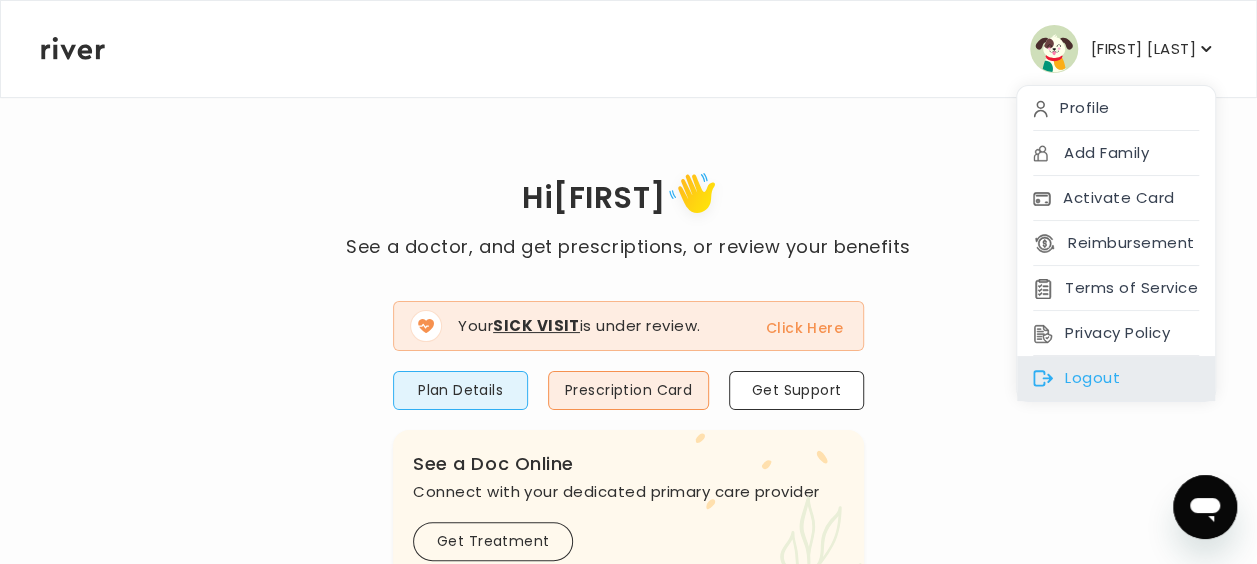 click on "Logout" at bounding box center [1116, 378] 